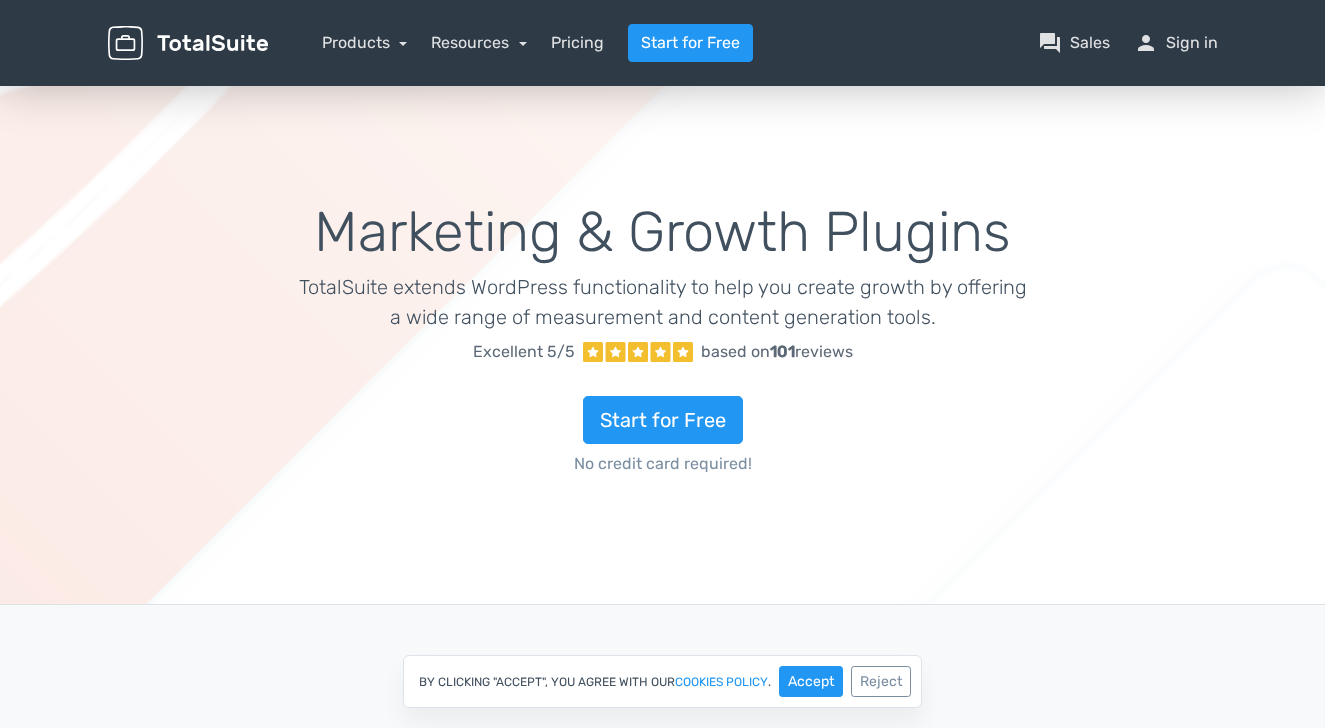 scroll, scrollTop: 0, scrollLeft: 0, axis: both 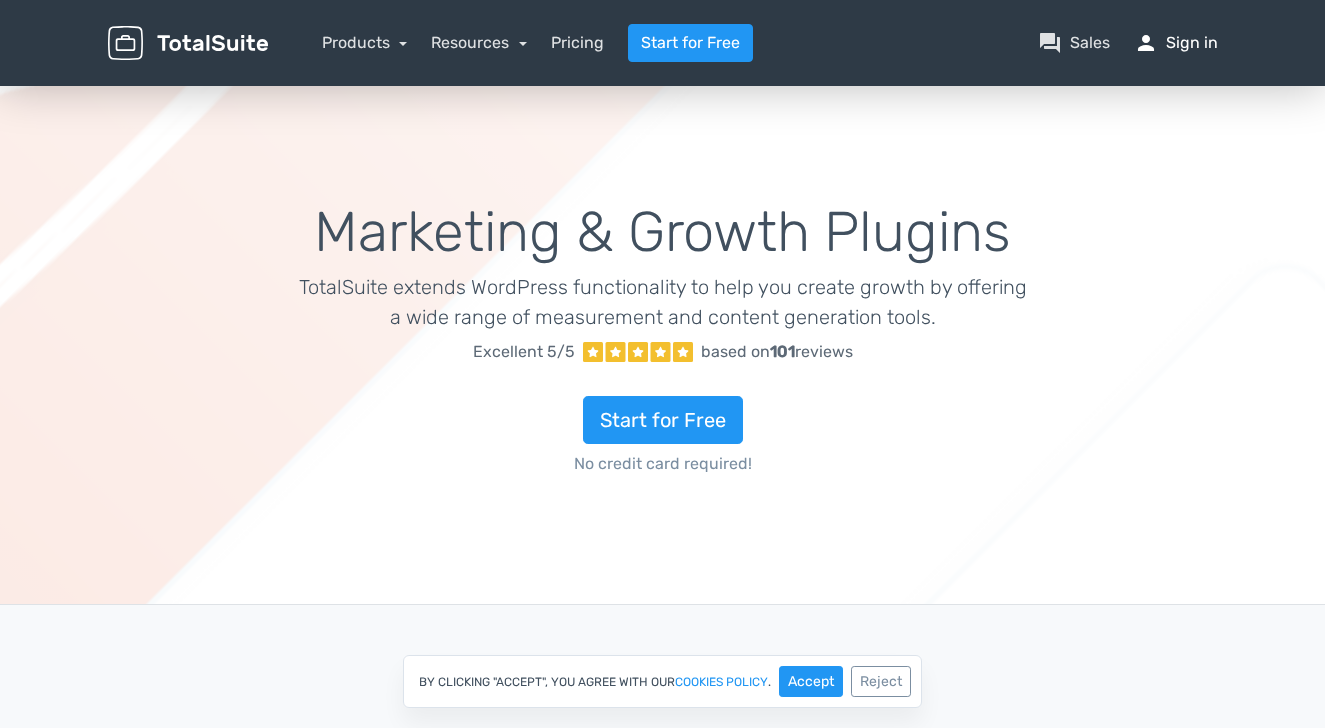 click on "person Sign in" at bounding box center [1176, 43] 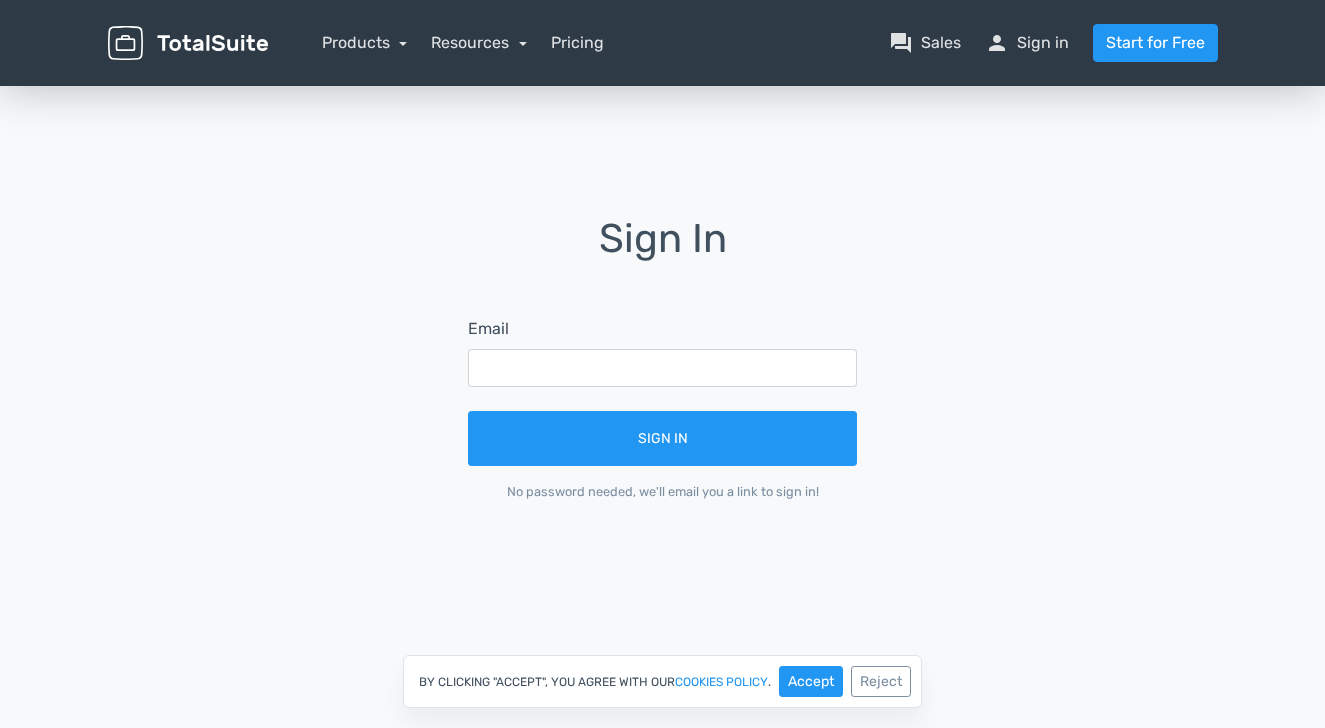 scroll, scrollTop: 0, scrollLeft: 0, axis: both 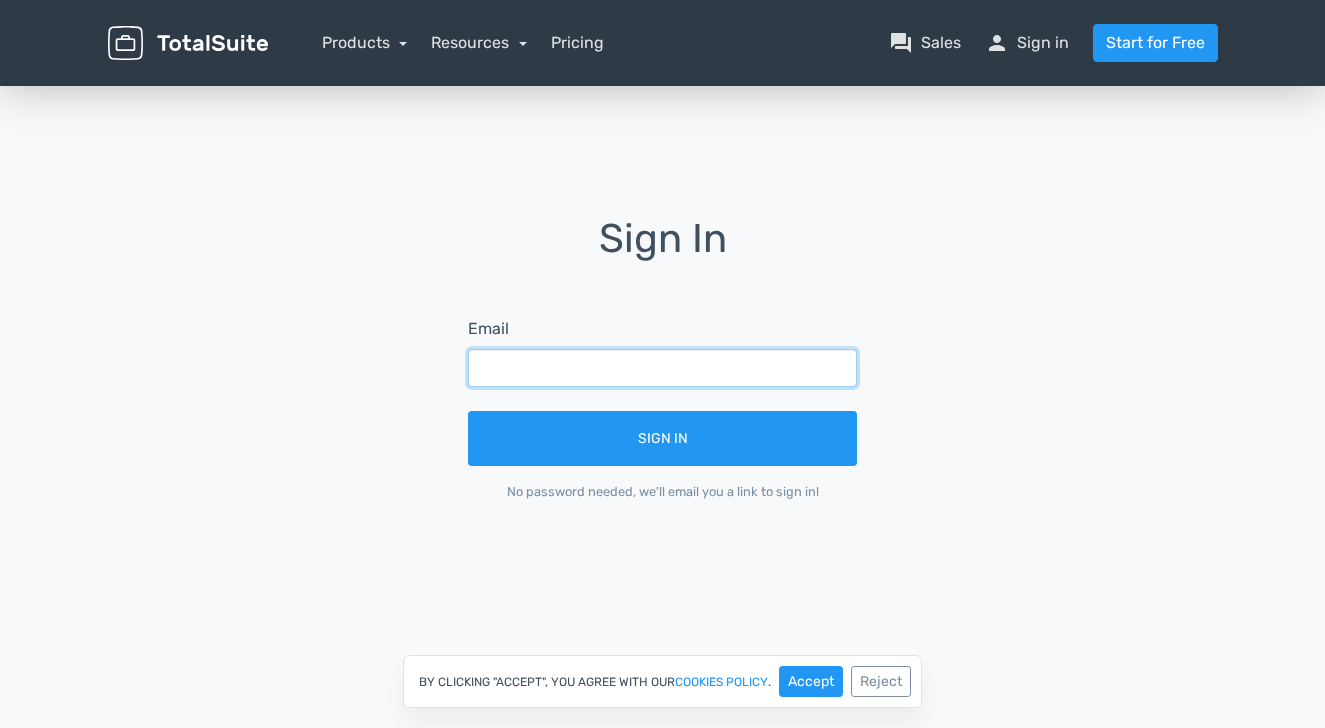 click at bounding box center [662, 368] 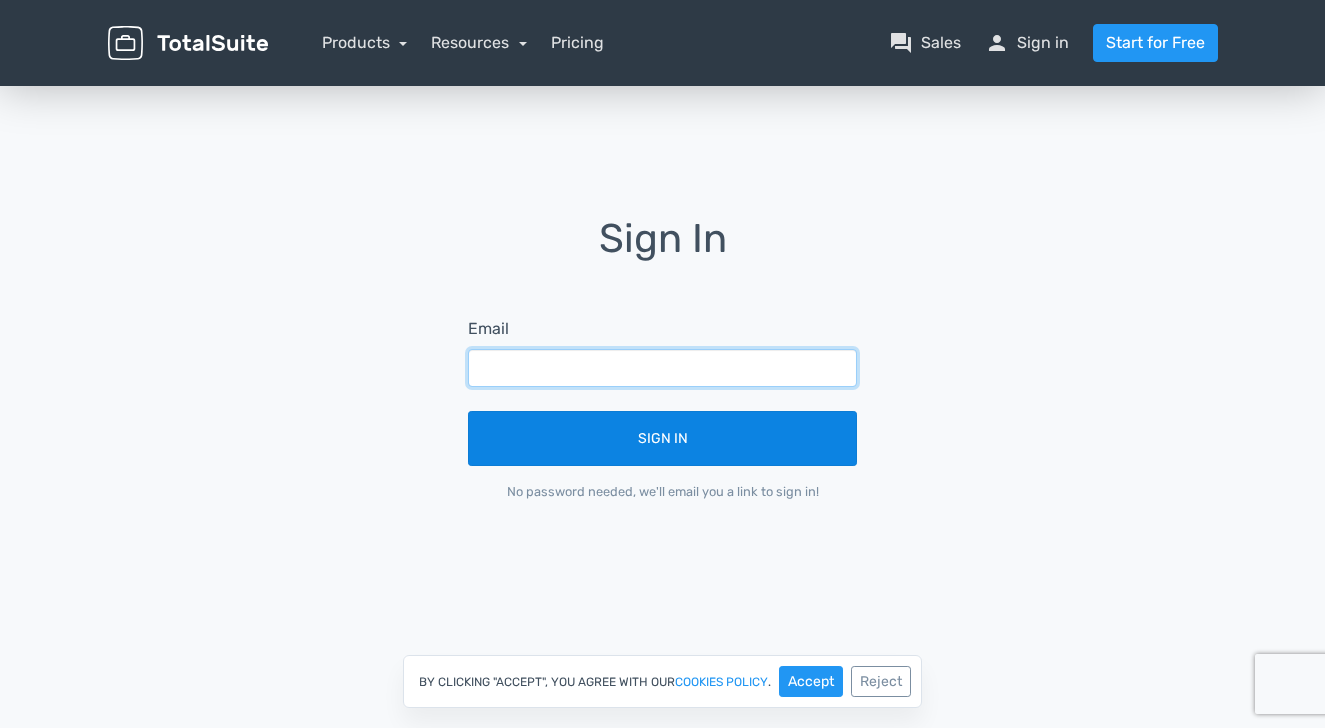 paste on "admin@nurengroup.com" 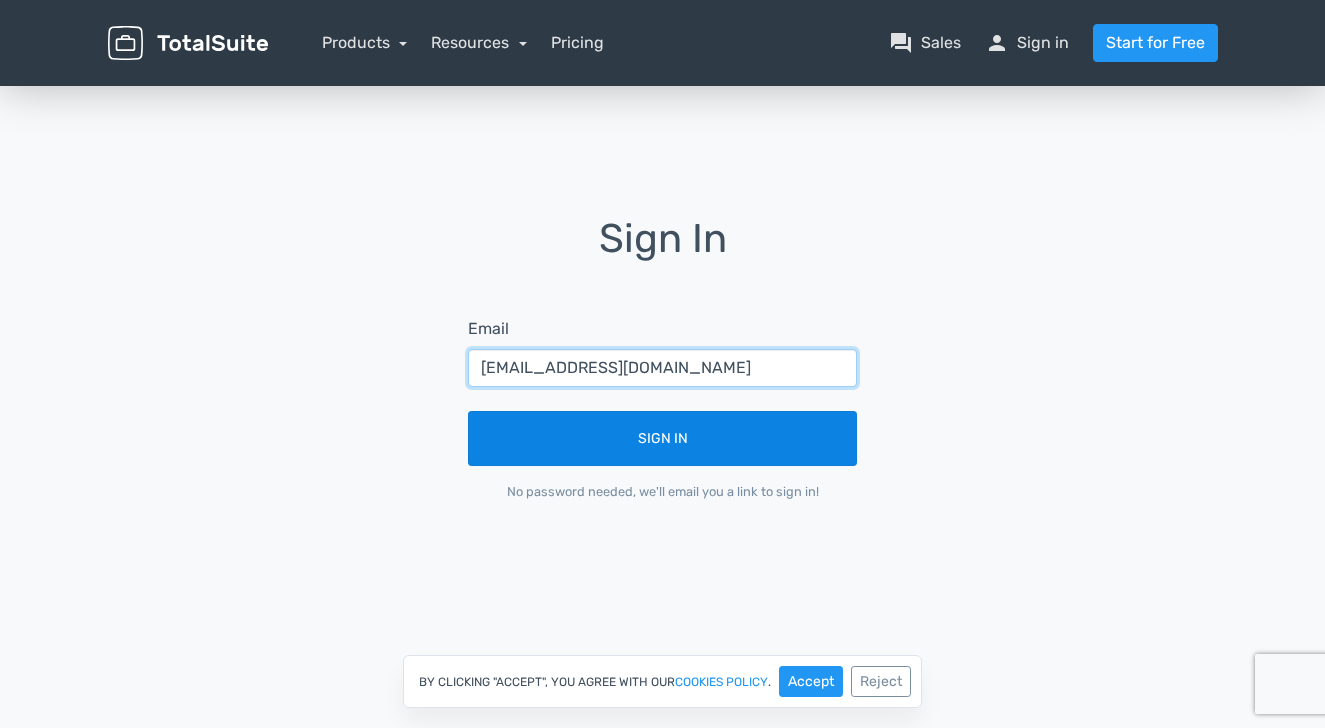 type on "admin@nurengroup.com" 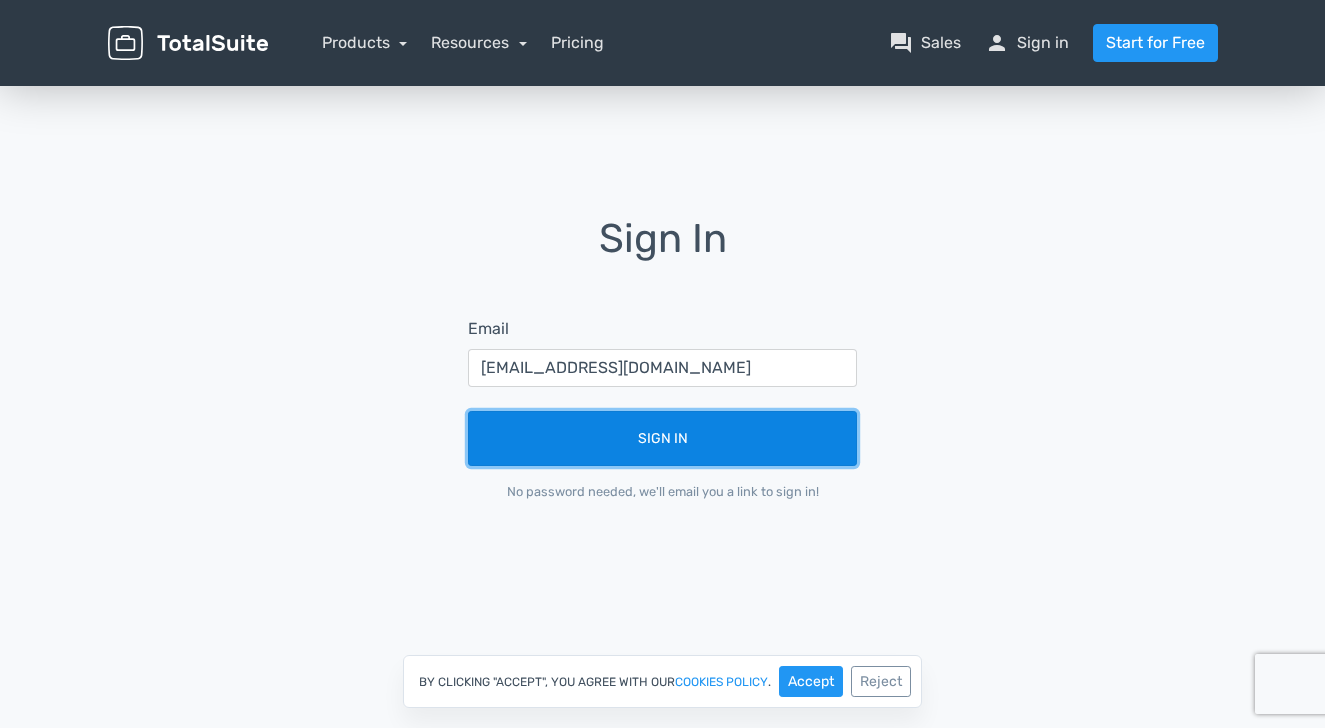 click on "Sign In" at bounding box center (662, 438) 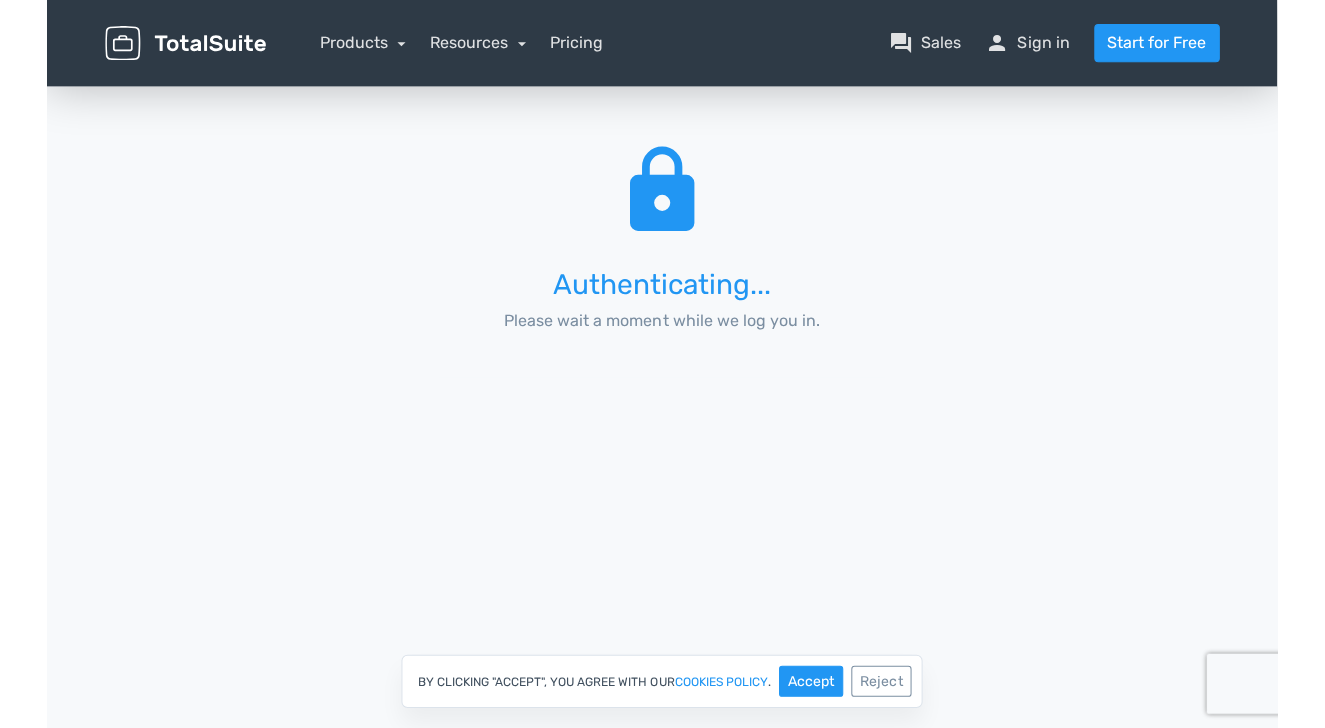 scroll, scrollTop: 0, scrollLeft: 0, axis: both 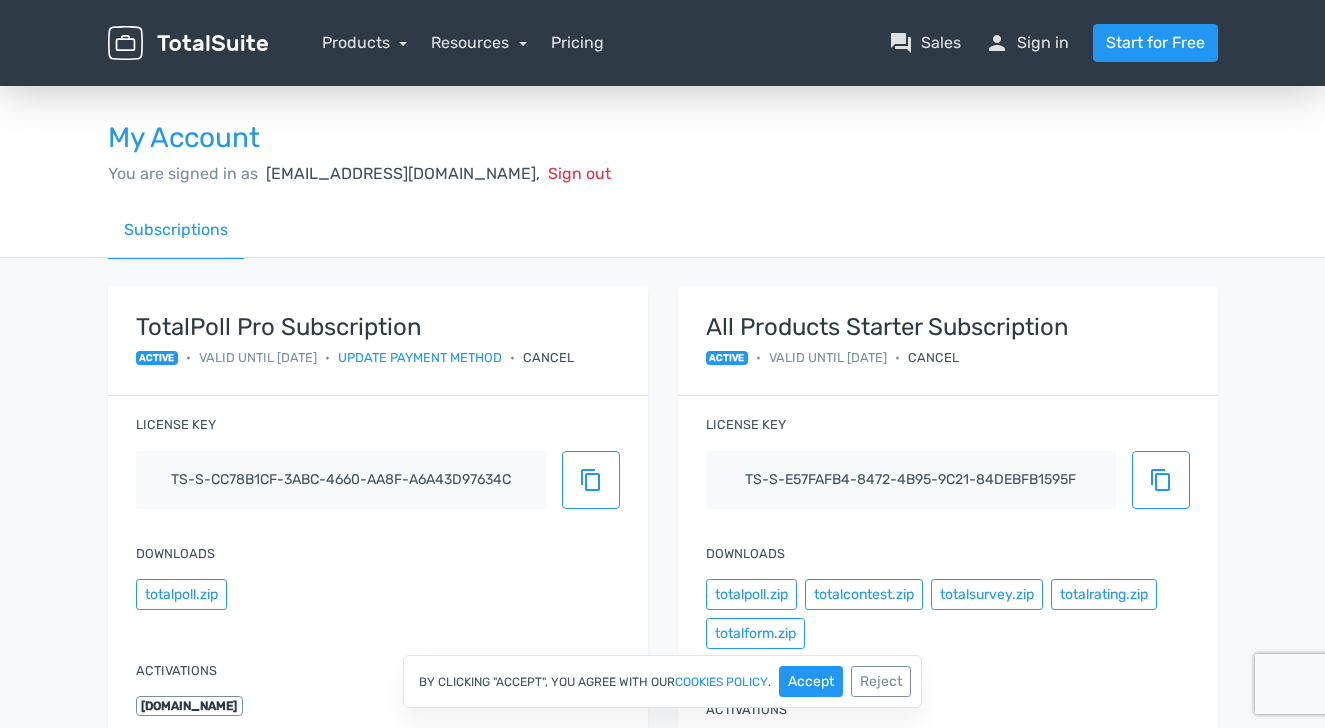 click on "Valid until [DATE]" at bounding box center [258, 357] 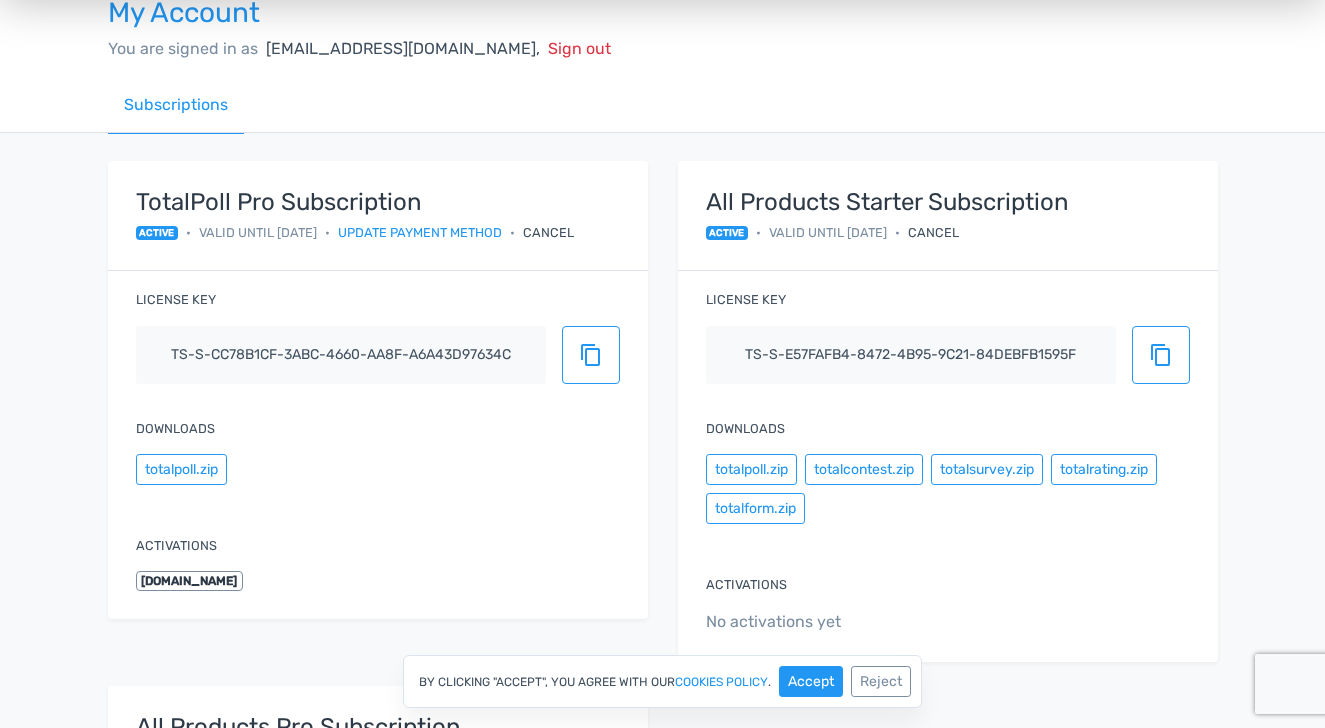 scroll, scrollTop: 0, scrollLeft: 0, axis: both 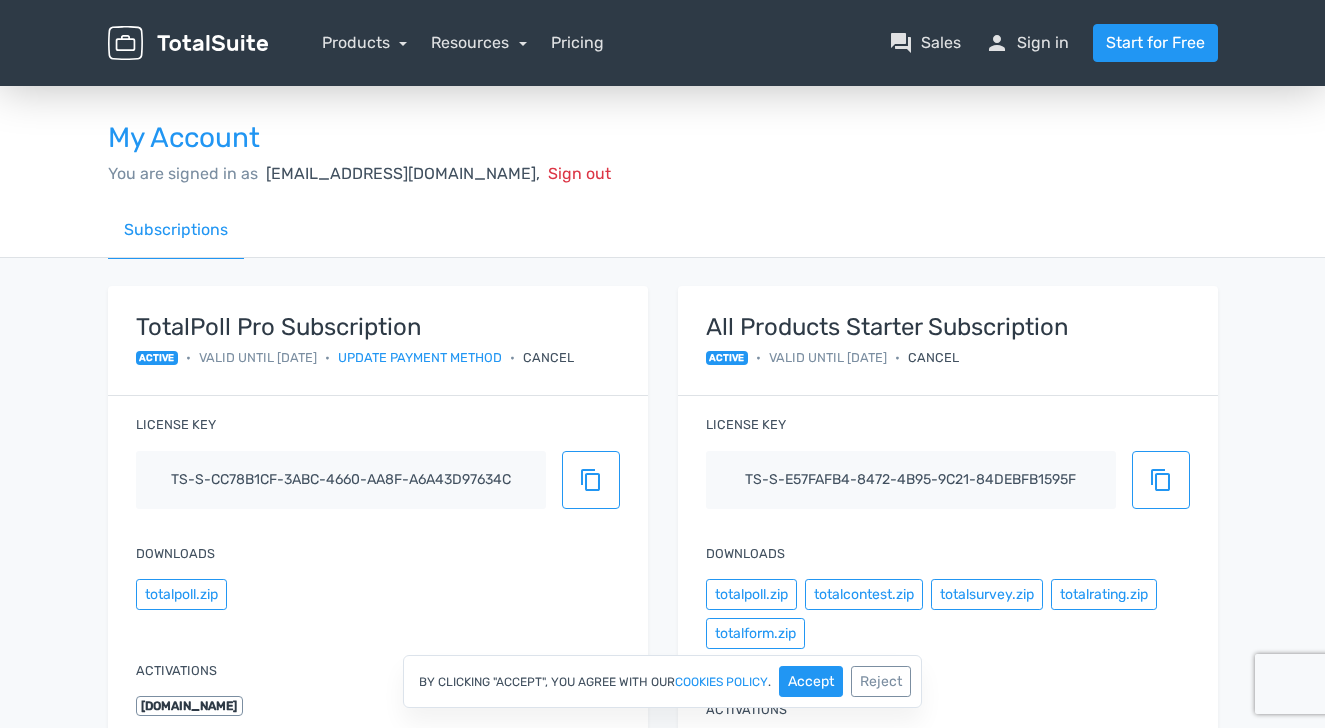 click on "Subscriptions" at bounding box center (663, 230) 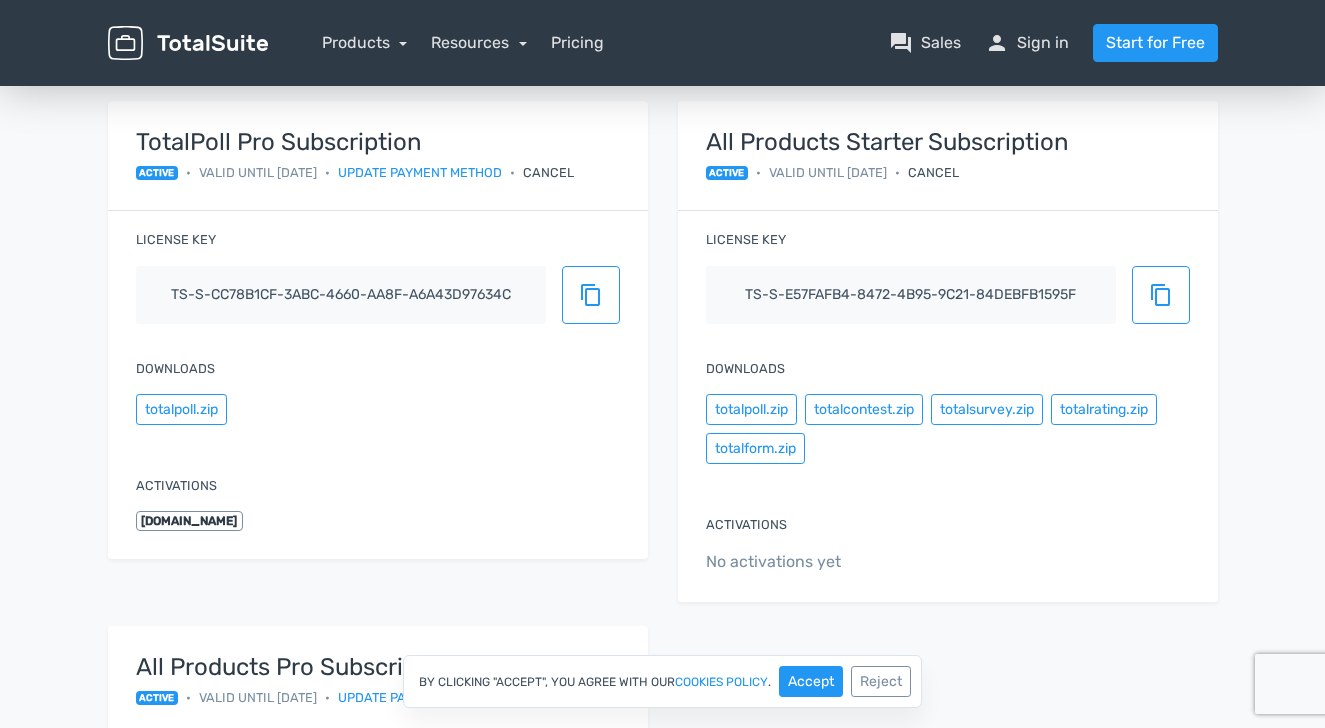 scroll, scrollTop: 155, scrollLeft: 0, axis: vertical 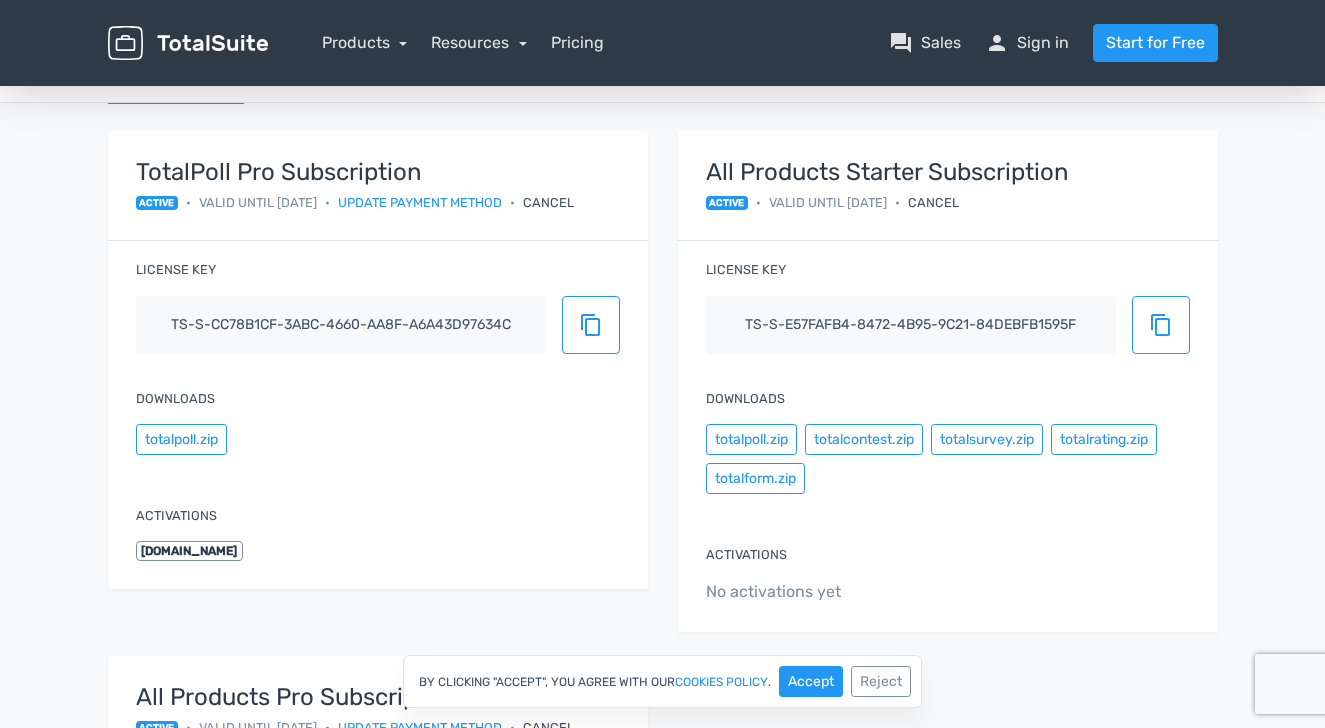 click on "Valid until [DATE]" at bounding box center [828, 202] 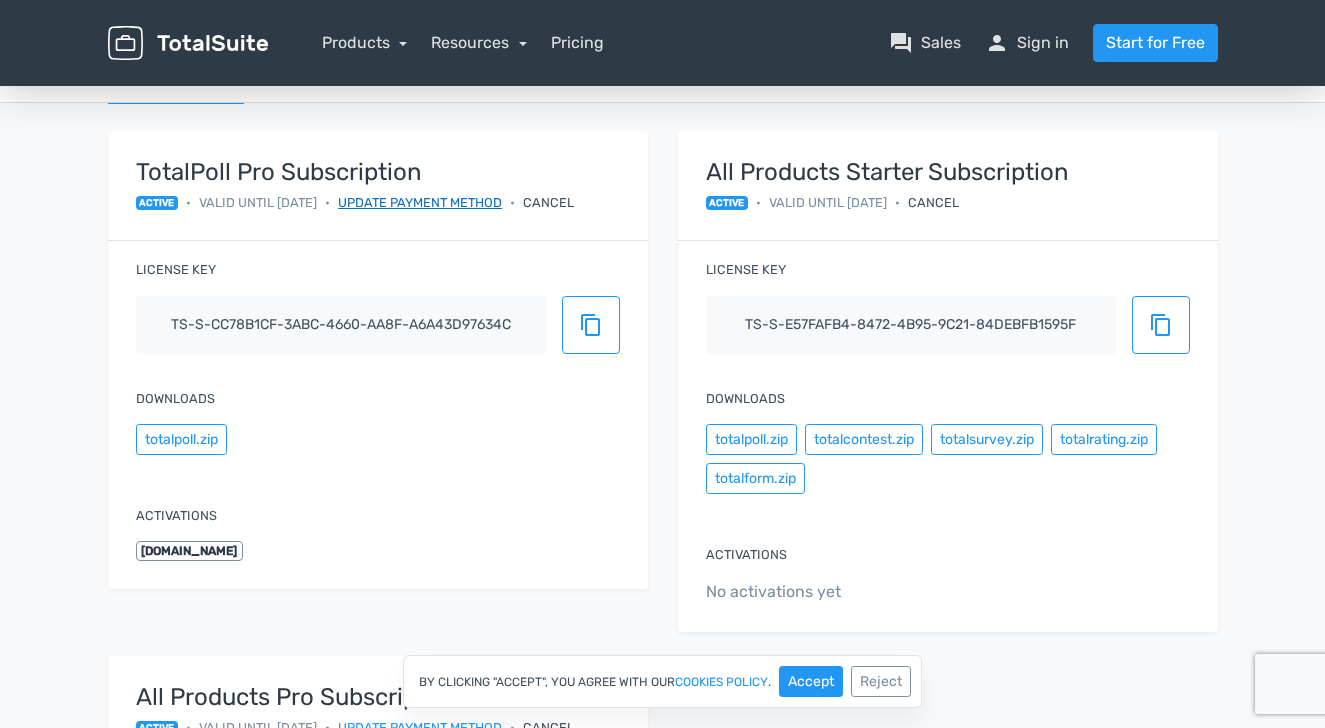 click on "Update payment method" at bounding box center [420, 202] 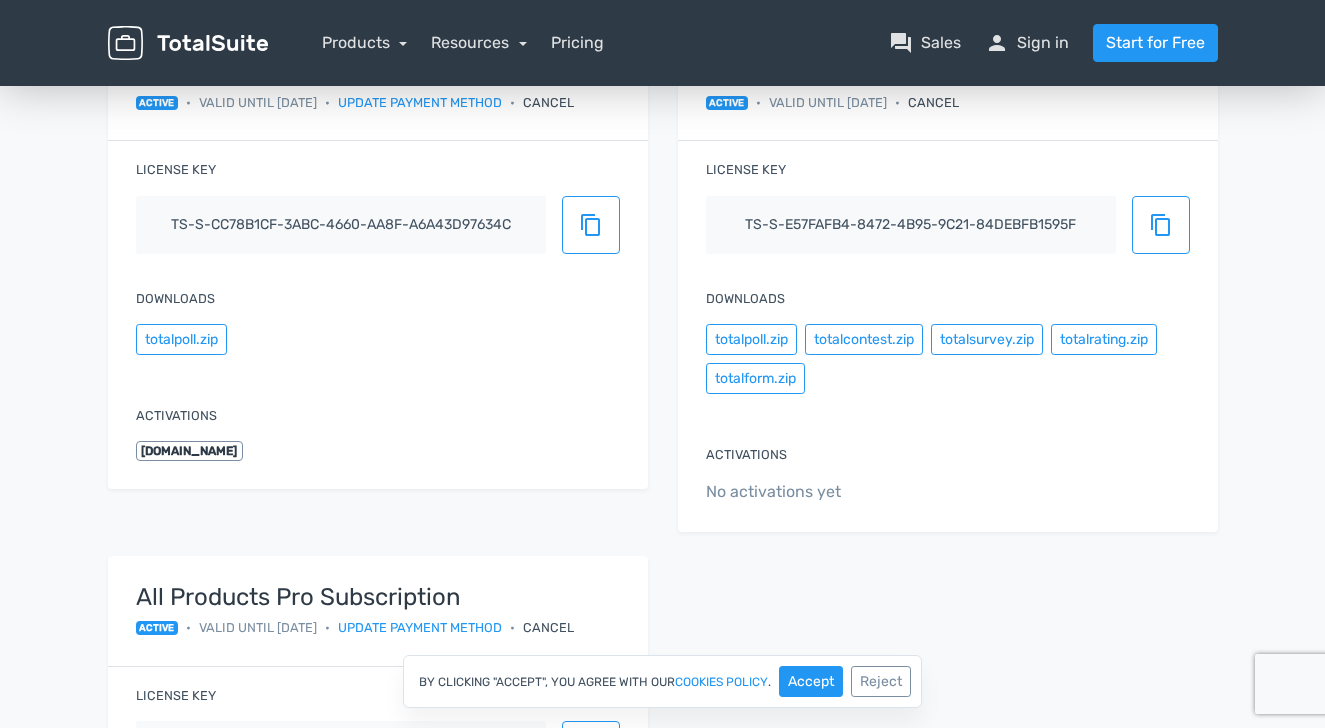 scroll, scrollTop: 0, scrollLeft: 0, axis: both 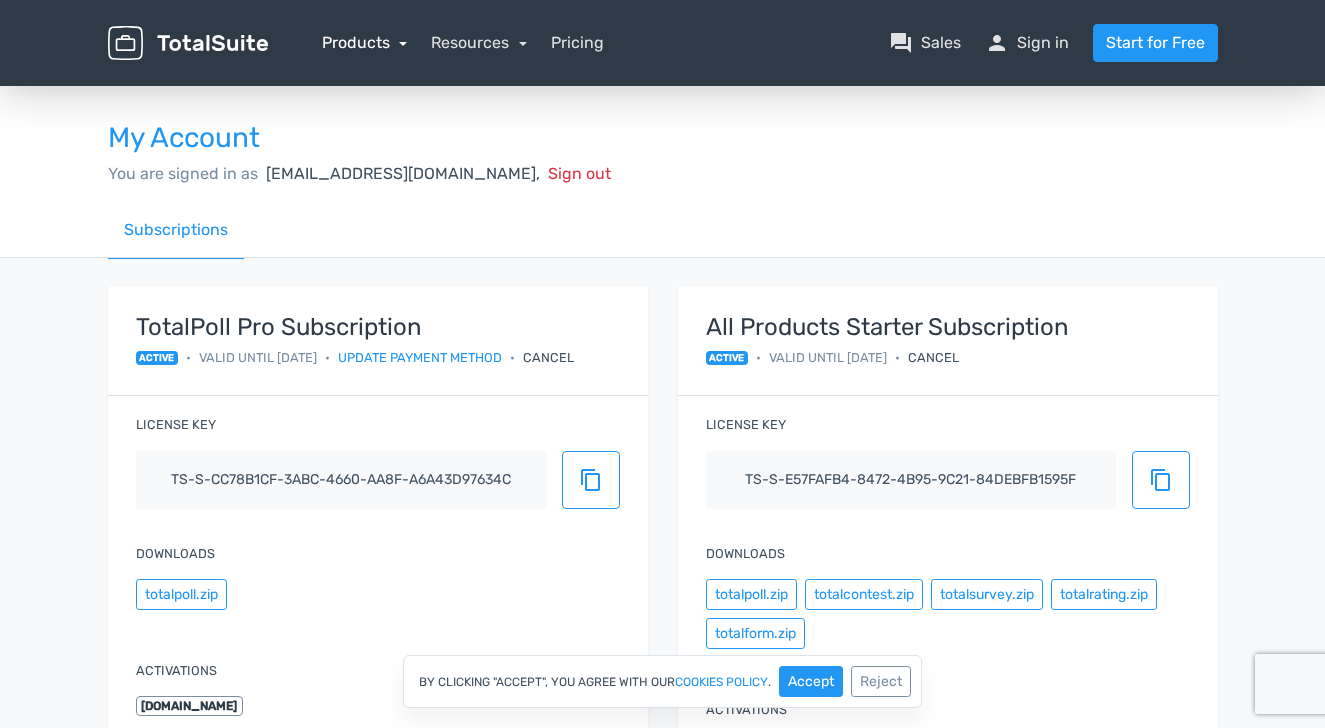 click on "Products" at bounding box center [365, 42] 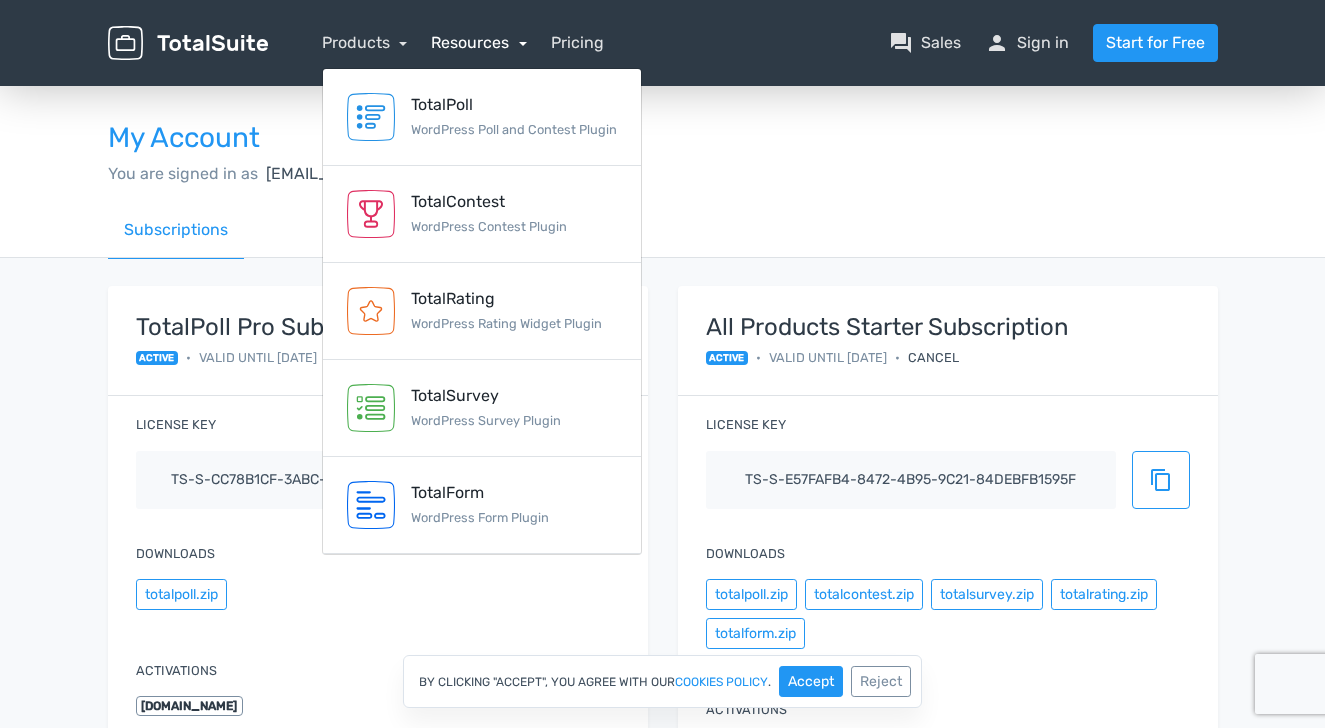 click on "Resources" at bounding box center (479, 42) 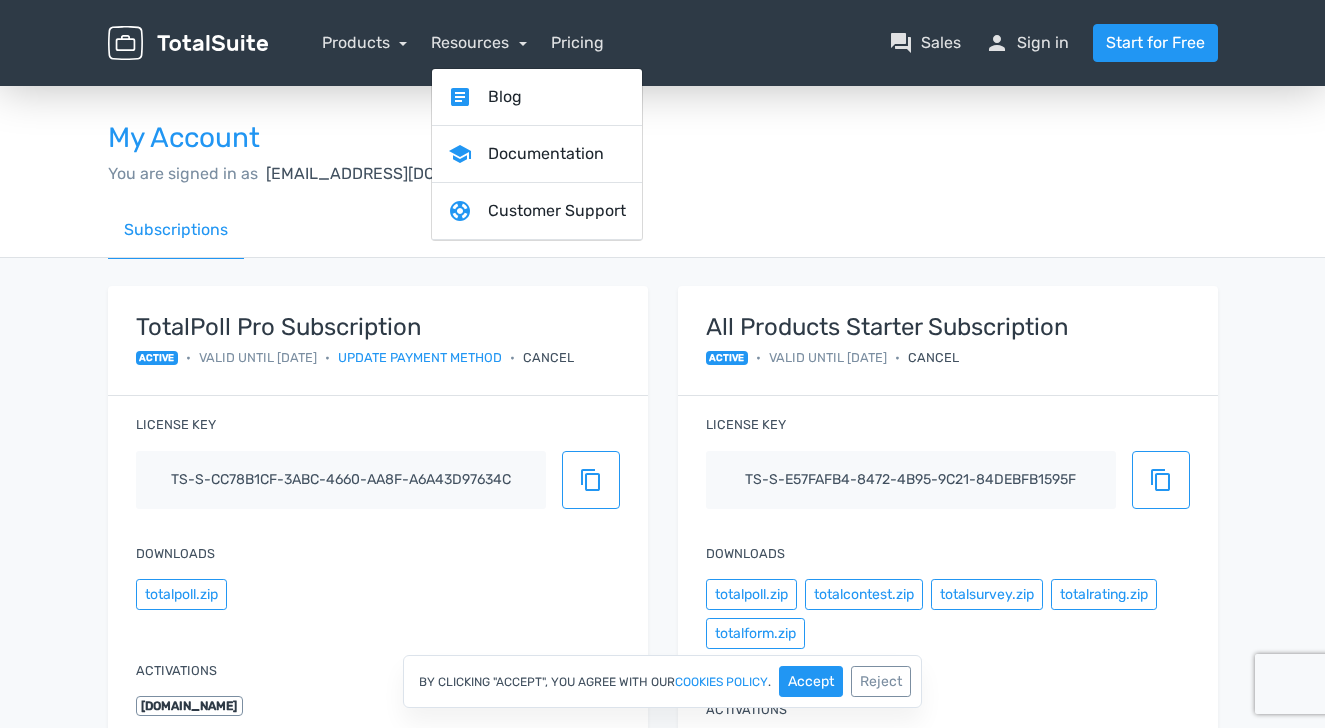 click on "My Account" at bounding box center (663, 138) 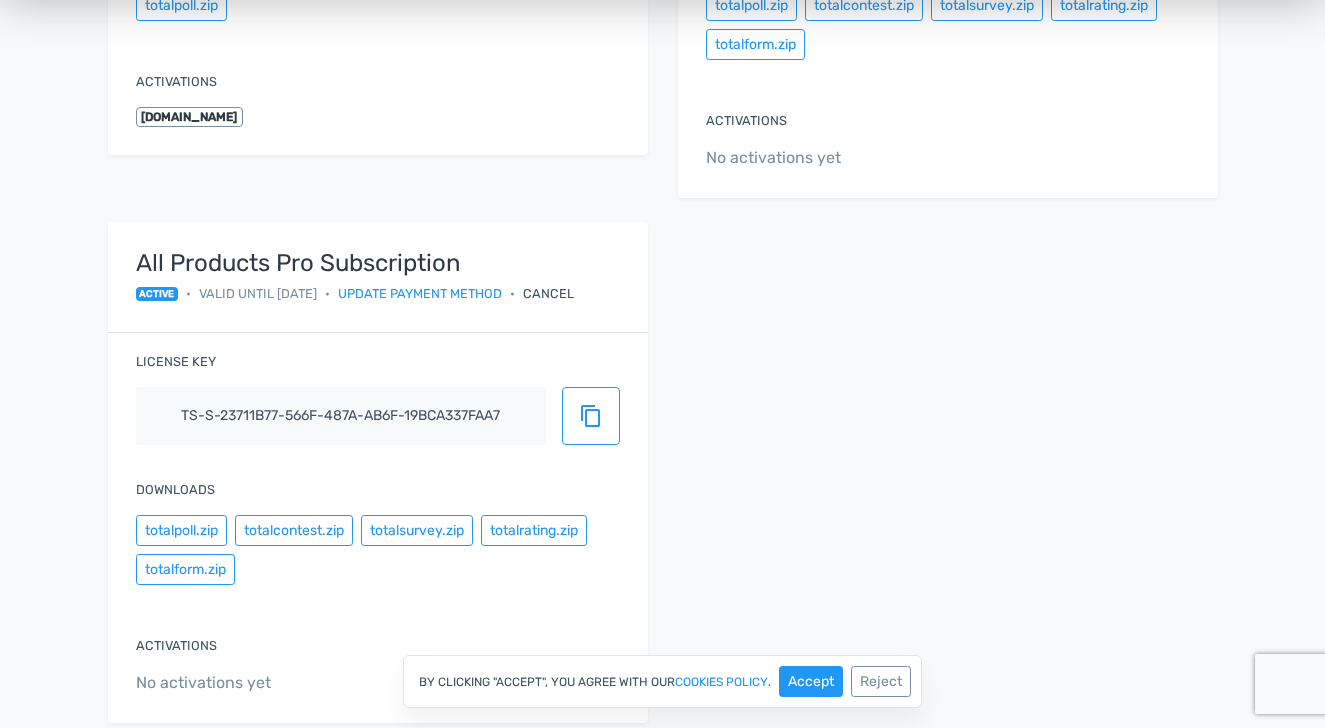 scroll, scrollTop: 600, scrollLeft: 0, axis: vertical 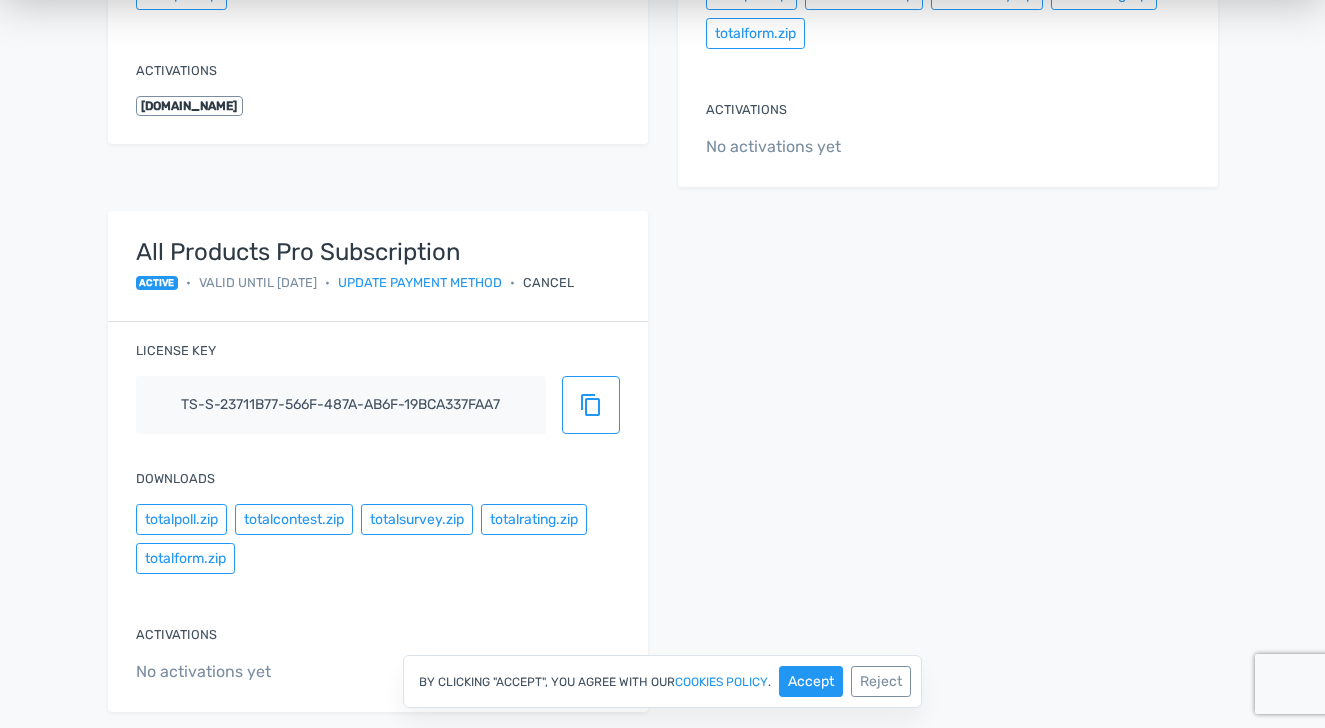 click on "Valid until [DATE]" at bounding box center (258, 282) 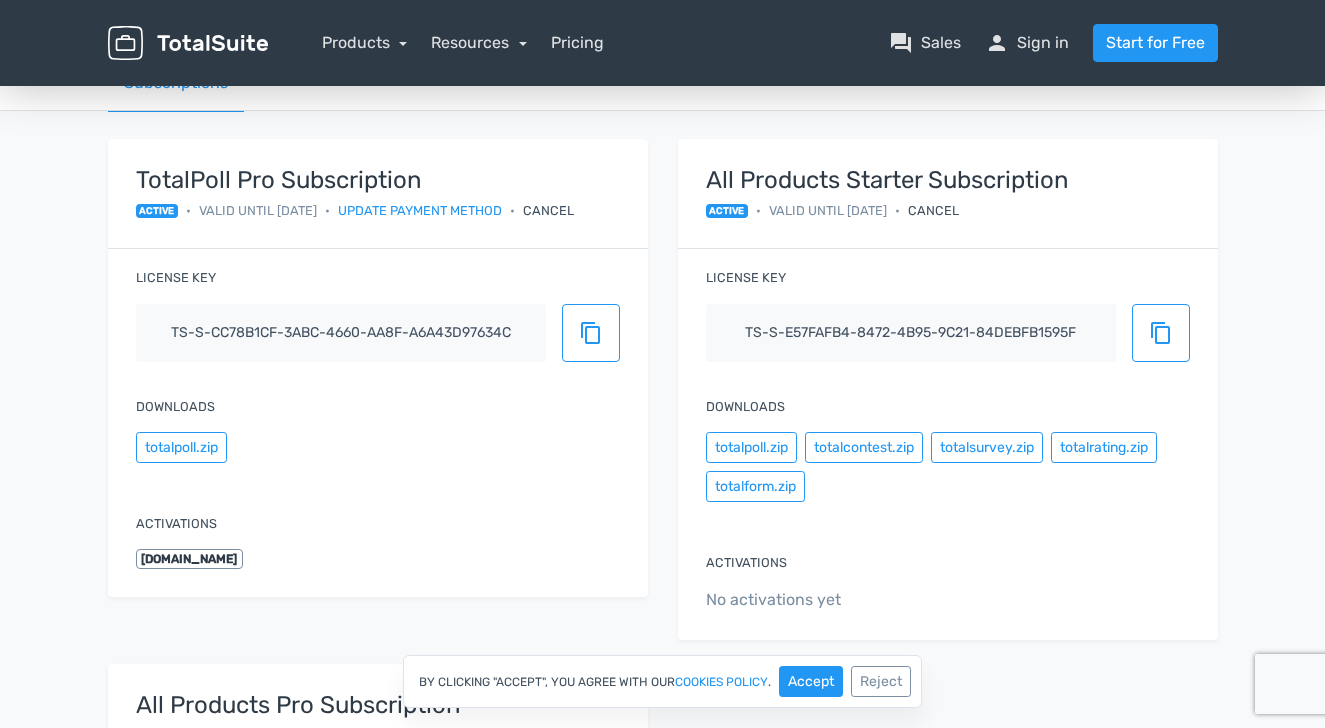 scroll, scrollTop: 0, scrollLeft: 0, axis: both 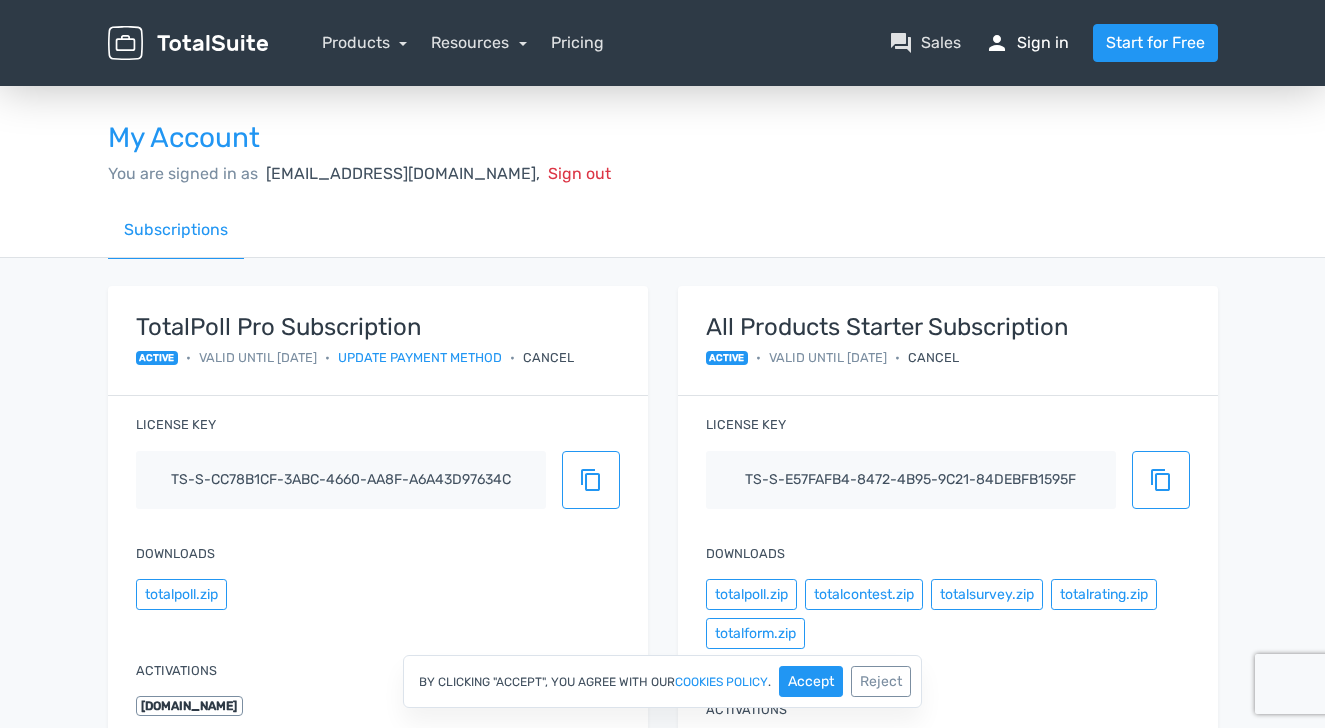 click on "person Sign in" at bounding box center [1027, 43] 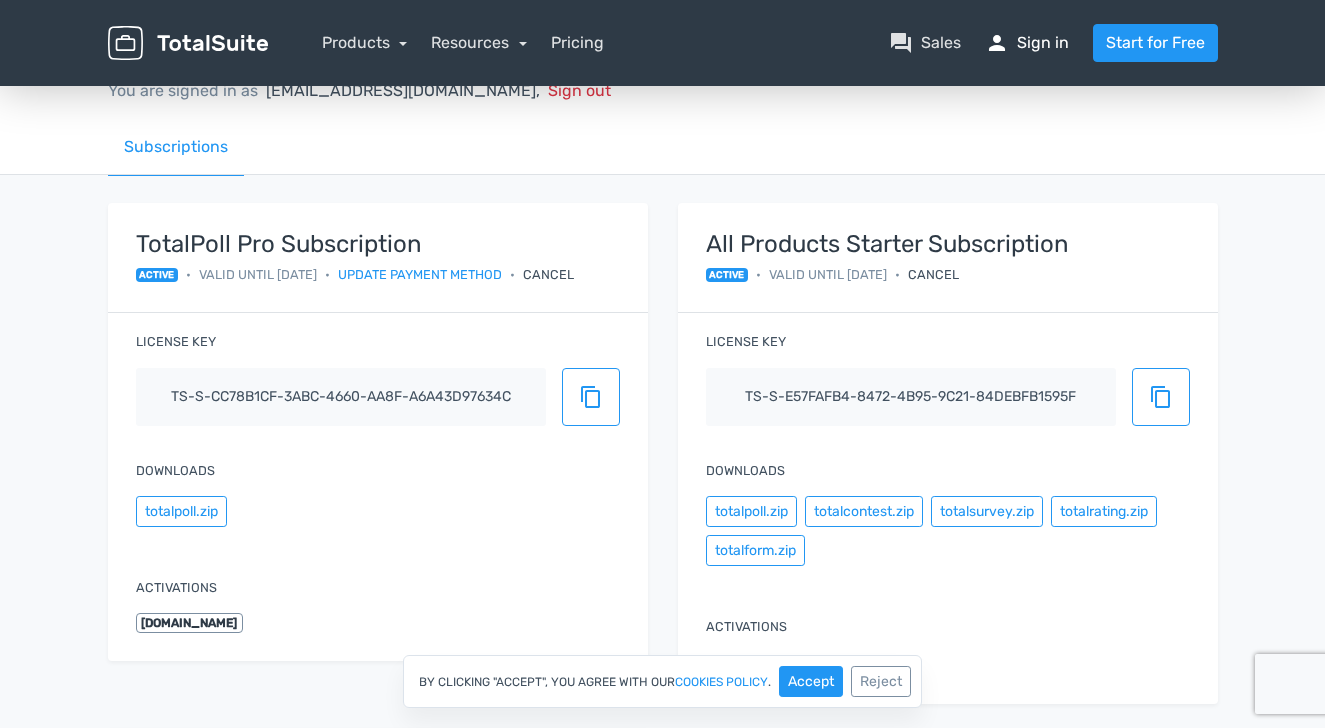 scroll, scrollTop: 196, scrollLeft: 0, axis: vertical 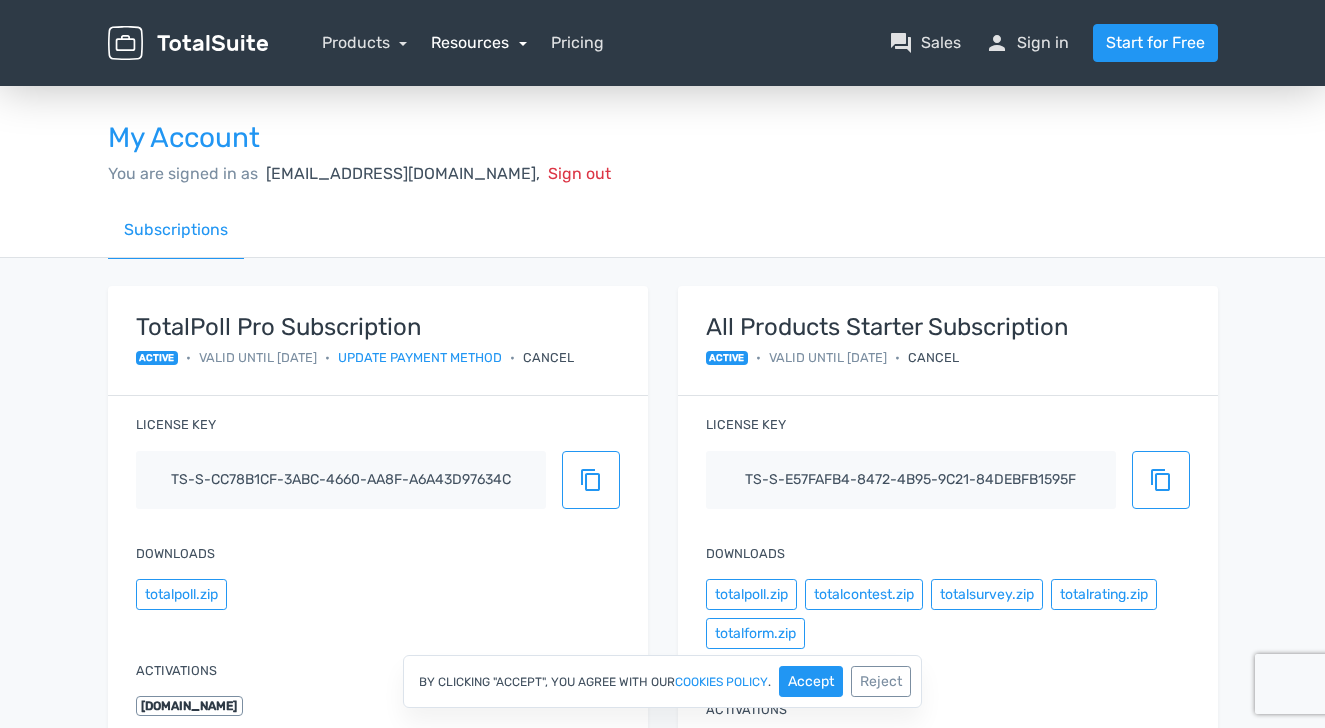 click on "Resources" at bounding box center [479, 42] 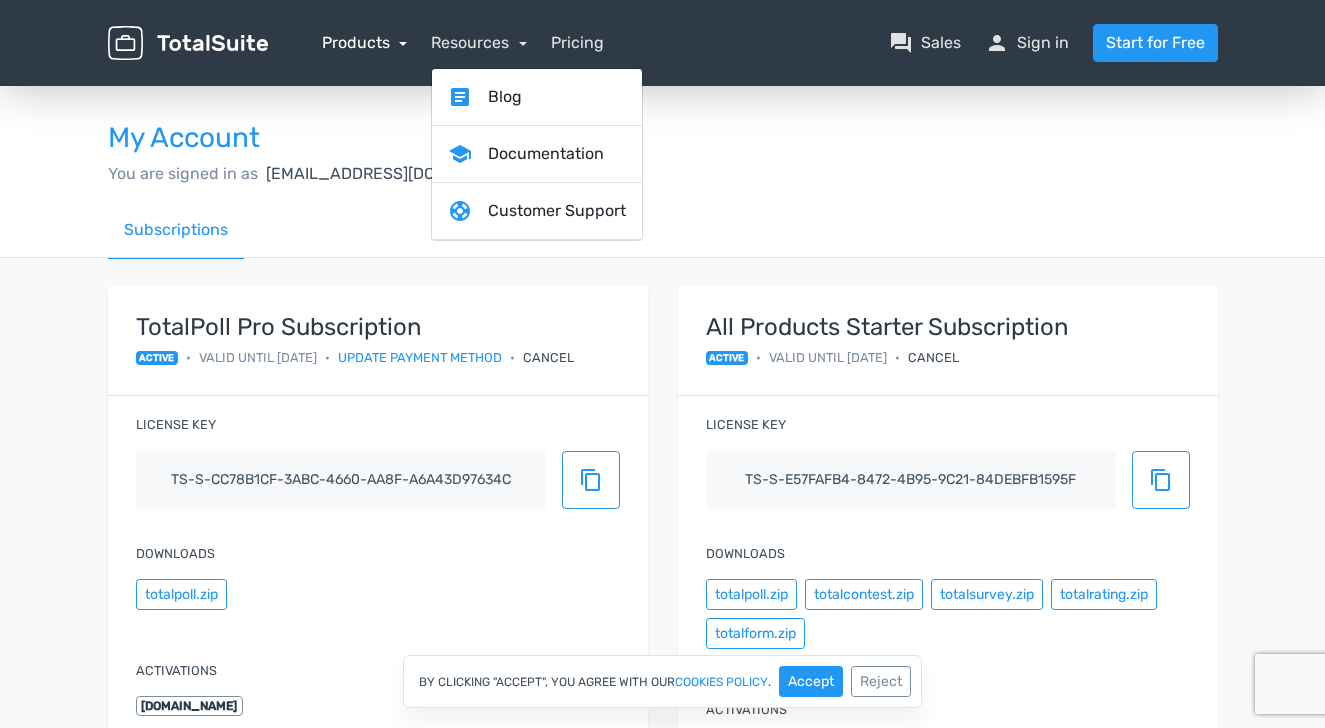 click on "Products" at bounding box center (365, 42) 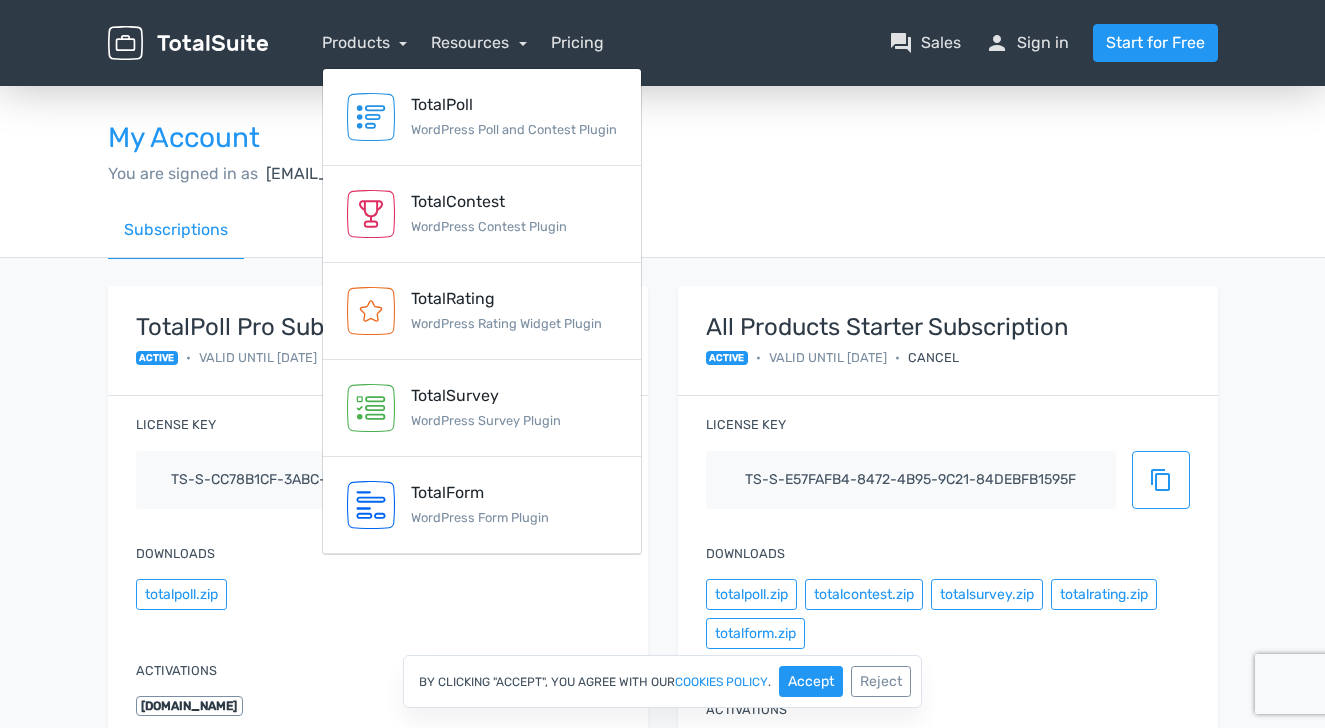 click on "Subscriptions" at bounding box center [663, 230] 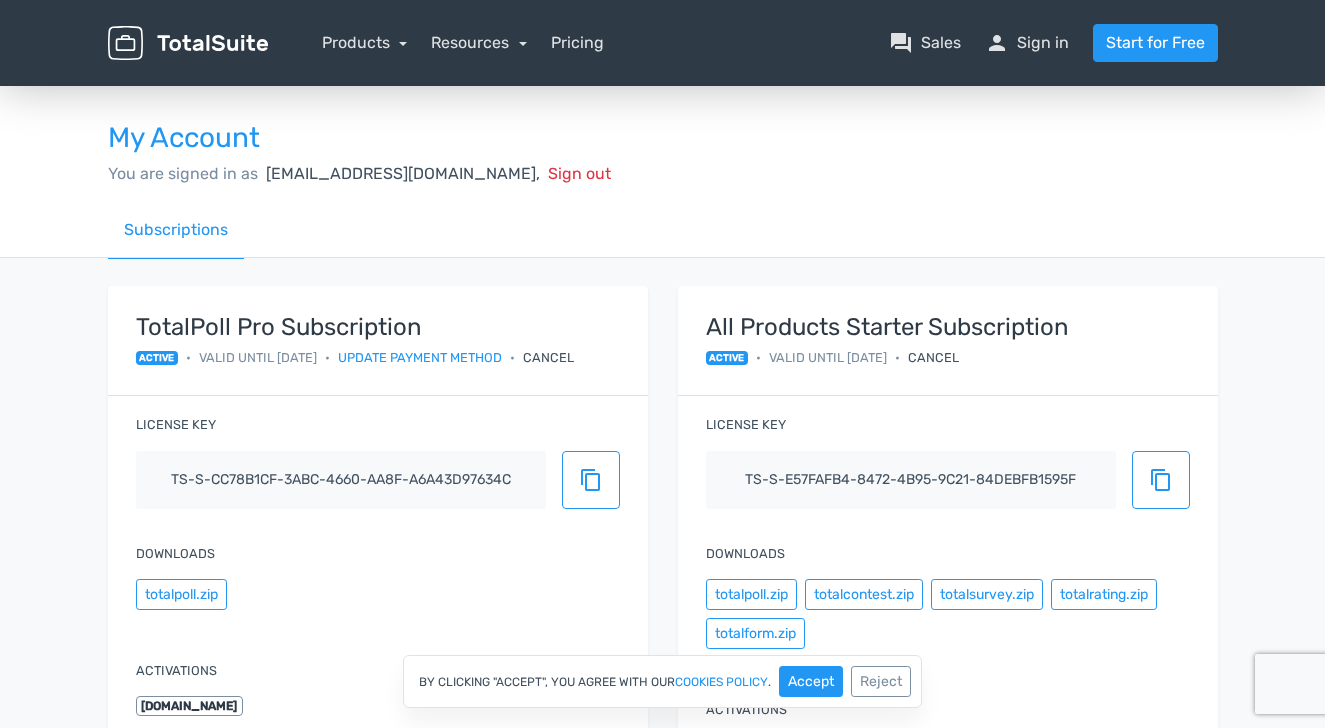 click on "Valid until [DATE]" at bounding box center (258, 357) 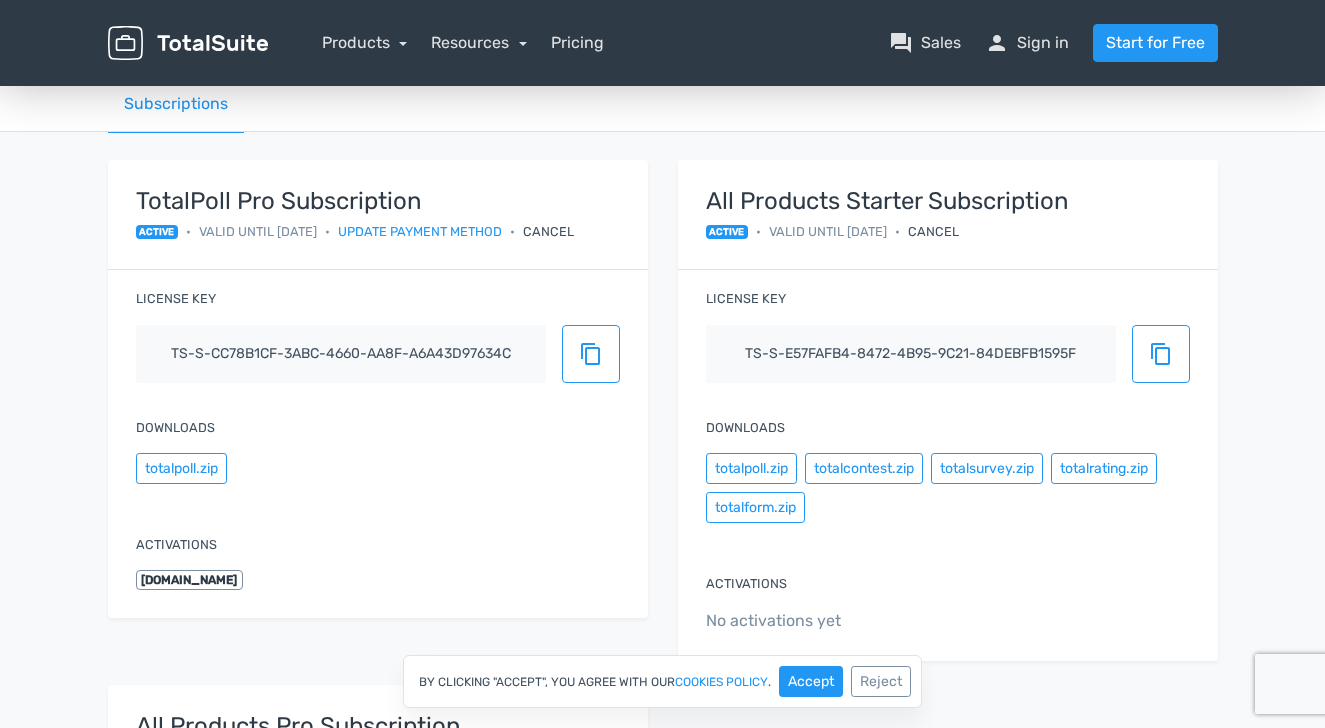 scroll, scrollTop: 0, scrollLeft: 0, axis: both 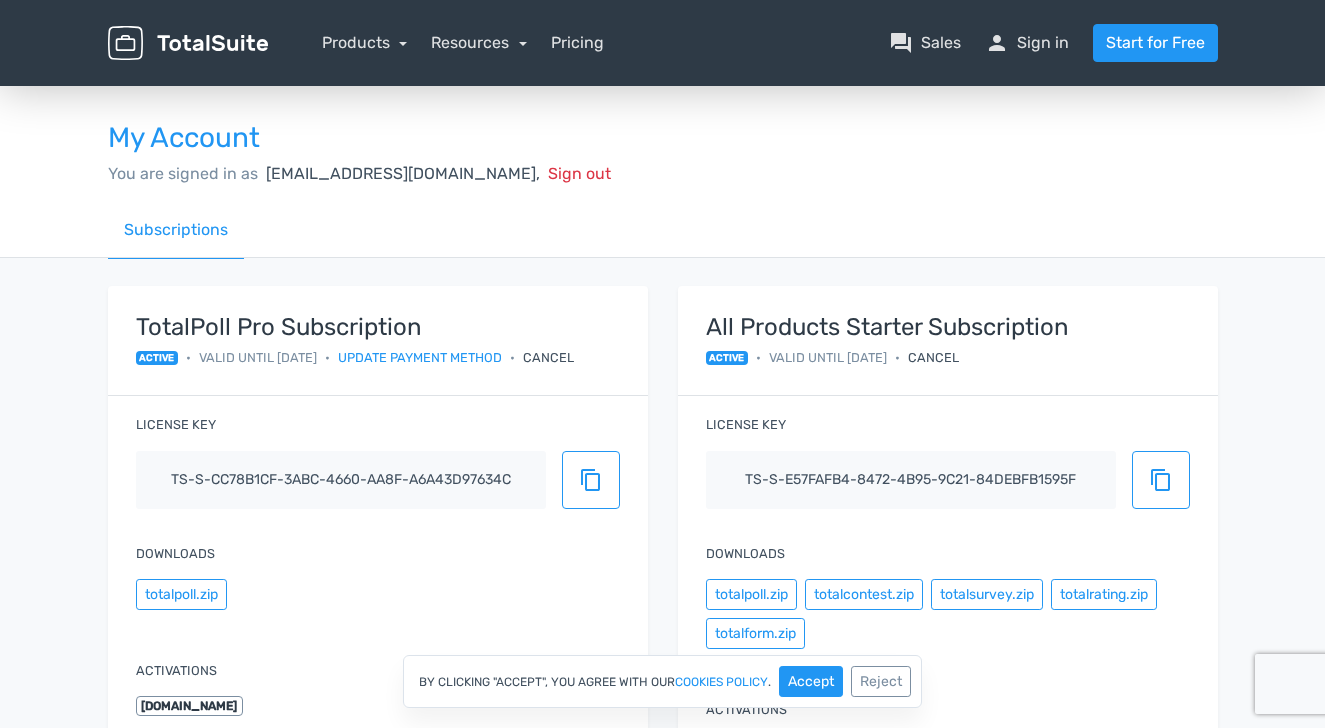 click on "My Account   You are signed in as   [EMAIL_ADDRESS][DOMAIN_NAME],   Sign out" at bounding box center (663, 142) 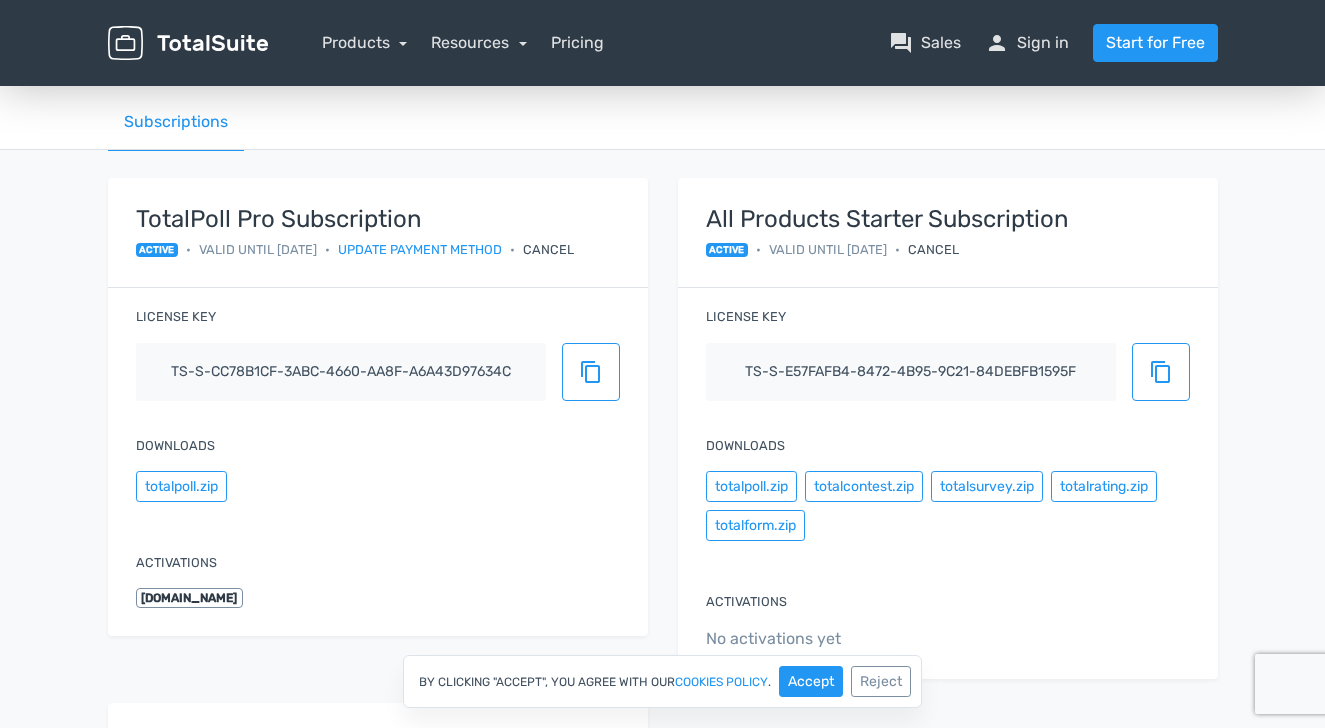scroll, scrollTop: 100, scrollLeft: 0, axis: vertical 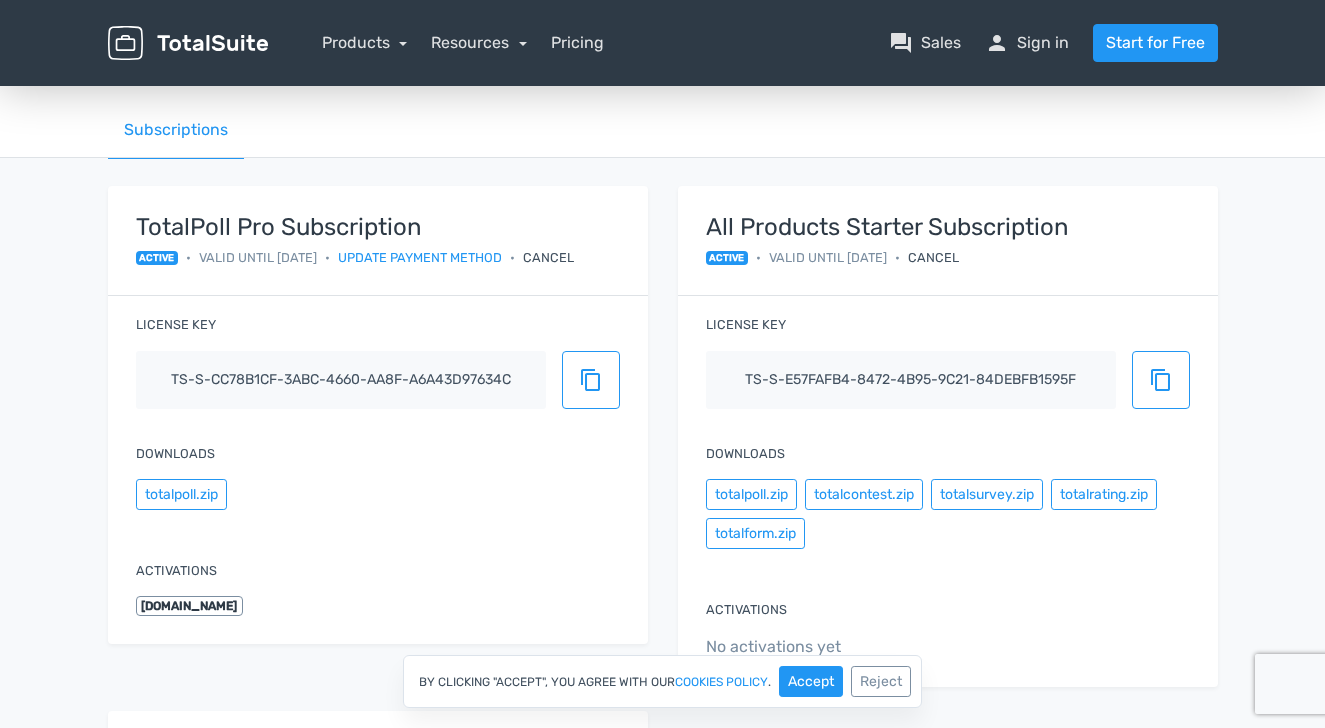 click on "My Account   You are signed in as   [EMAIL_ADDRESS][DOMAIN_NAME],   Sign out
Subscriptions   TotalPoll Pro Subscription
active
•
Valid until [DATE]
•   Update payment method   •
Cancel
License
key   ts-s-cc78b1cf-3abc-4660-aa8f-a6a43d97634c   content_copy   Downloads   totalpoll.zip
Activations     [DOMAIN_NAME] All Products Starter Subscription
active
•
Valid until [DATE]
•
Cancel
License
key     content_copy" at bounding box center (662, 623) 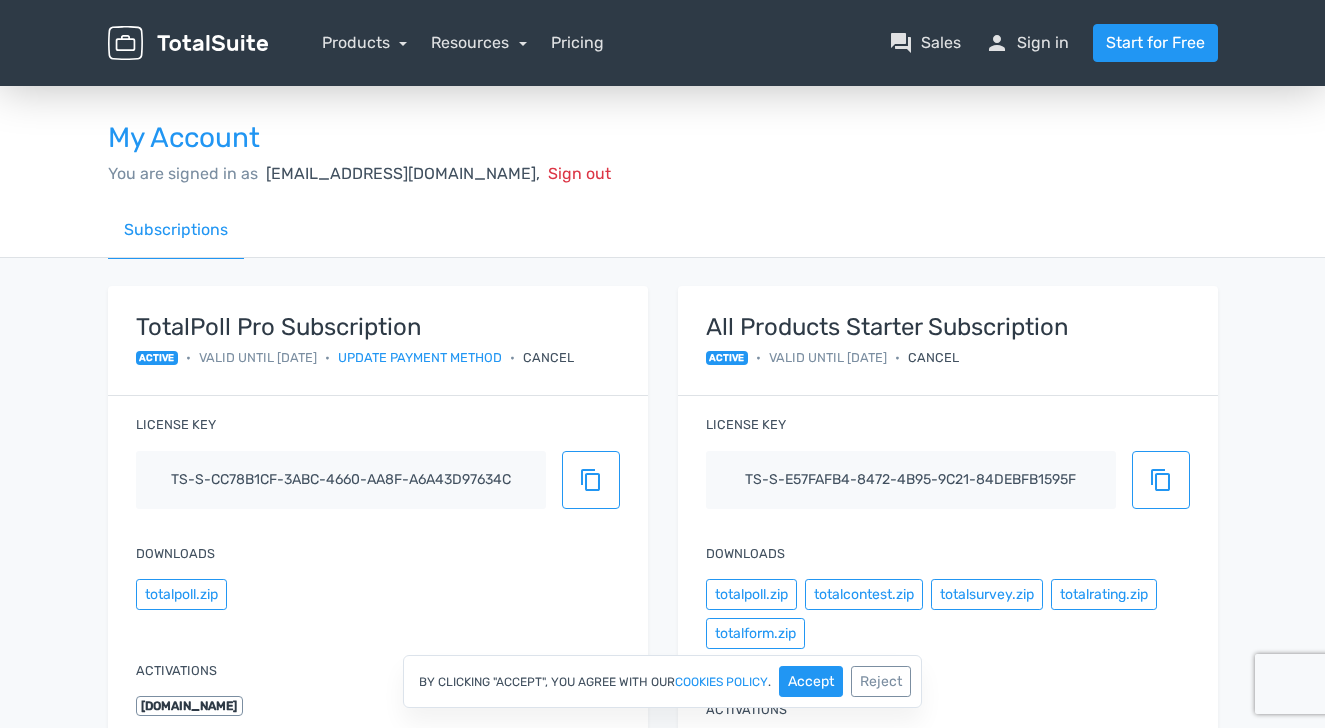 click on "All Products Starter Subscription
active
•
Valid until [DATE]
•
Cancel" at bounding box center (948, 341) 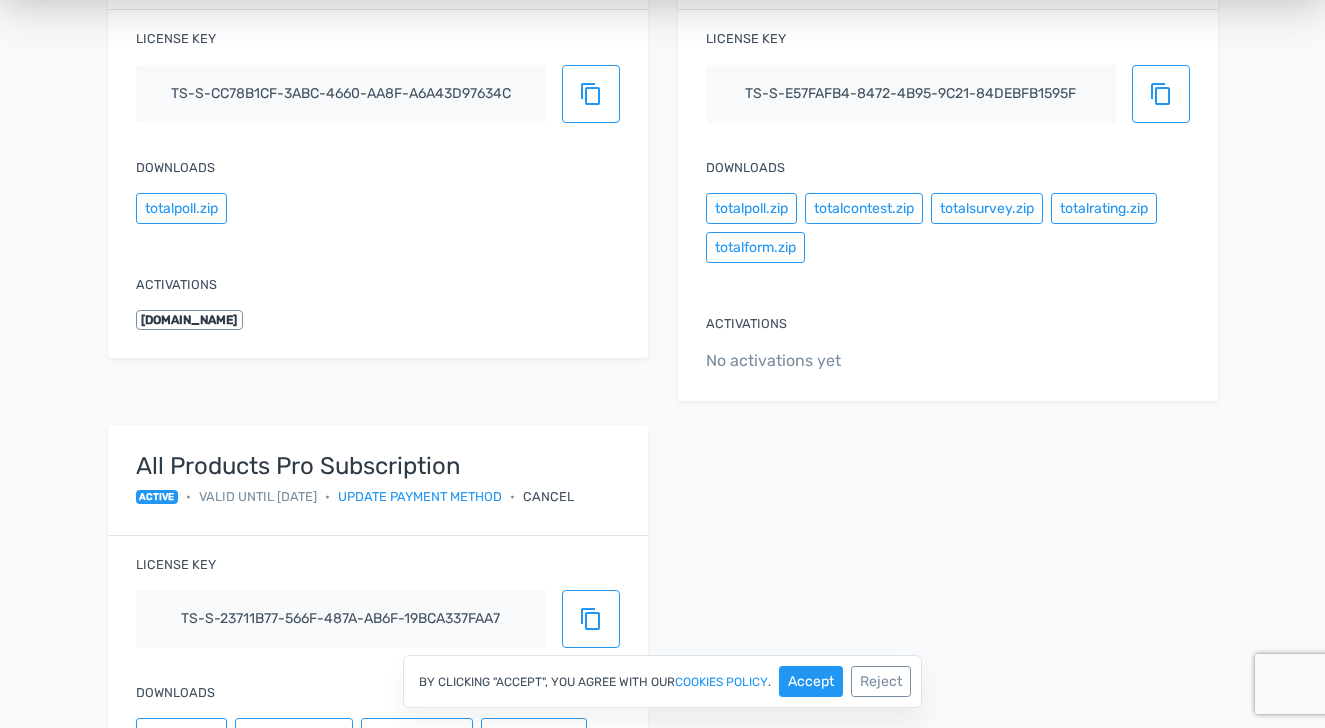 scroll, scrollTop: 100, scrollLeft: 0, axis: vertical 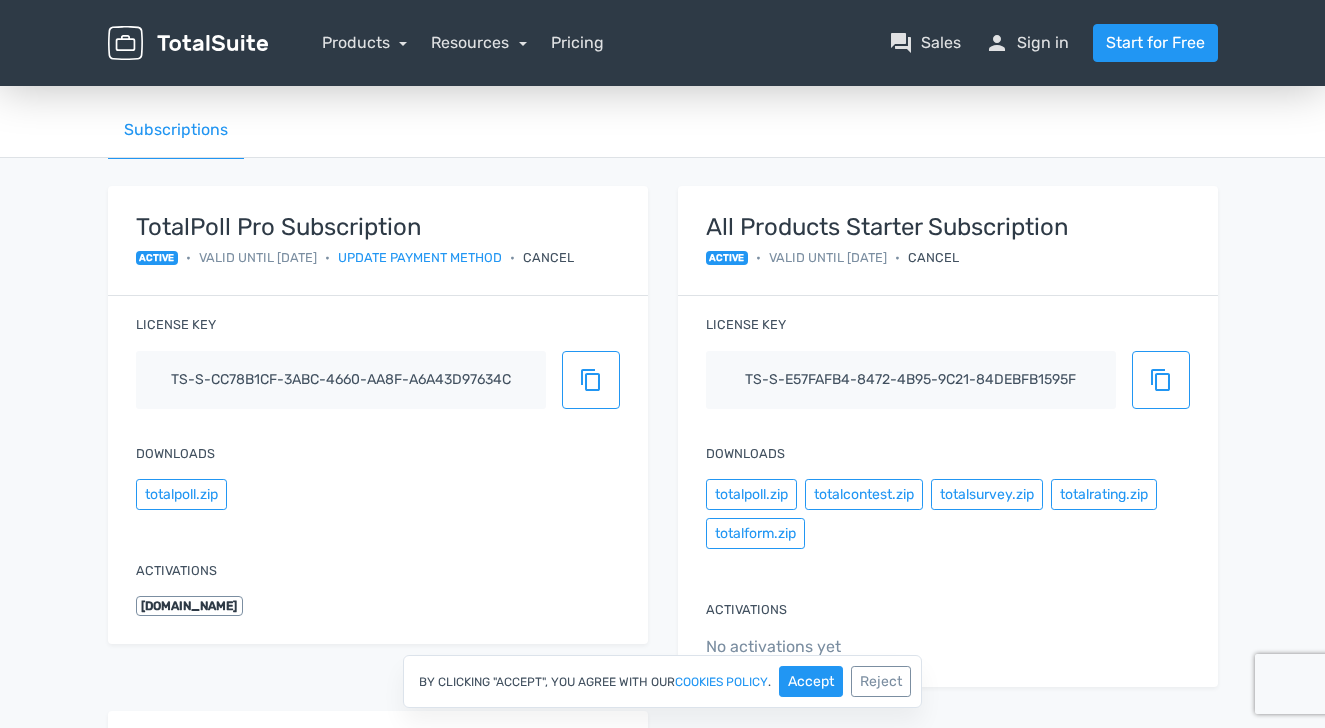 click on "All Products Starter Subscription
active
•
Valid until [DATE]
•
Cancel" at bounding box center (948, 241) 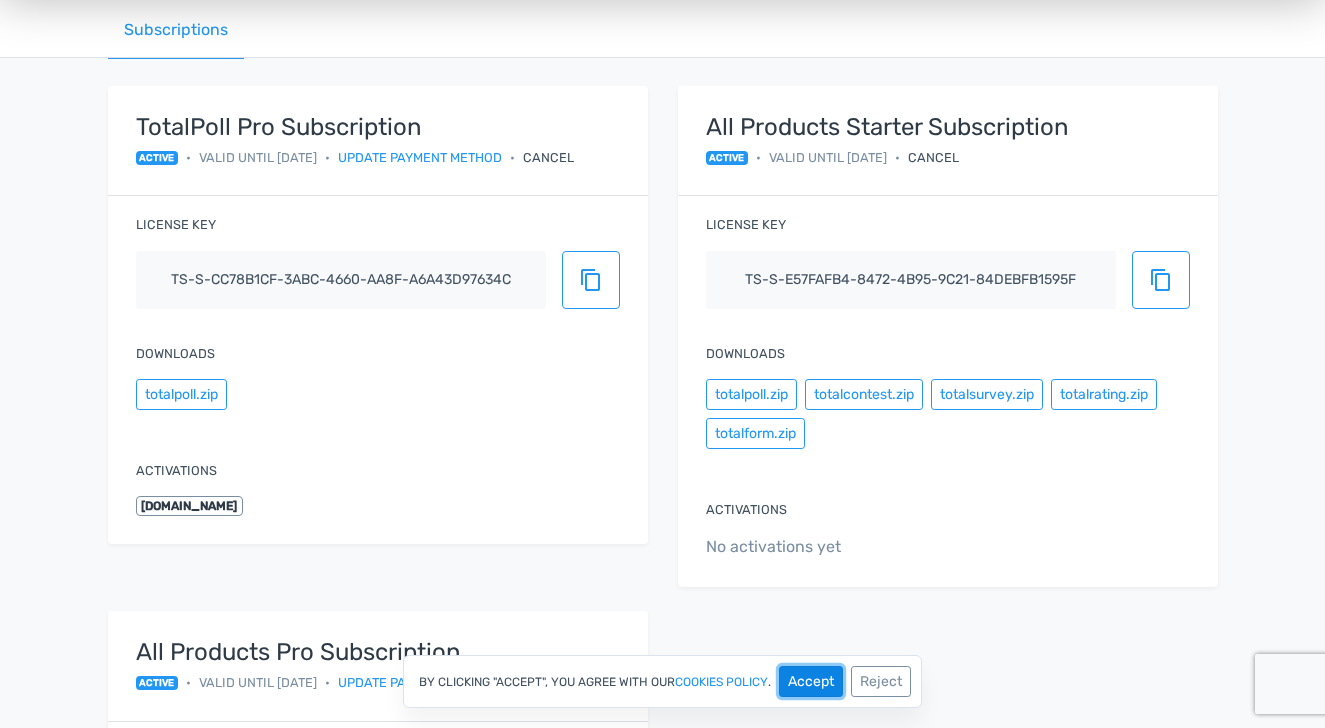 click on "Accept" at bounding box center [811, 681] 